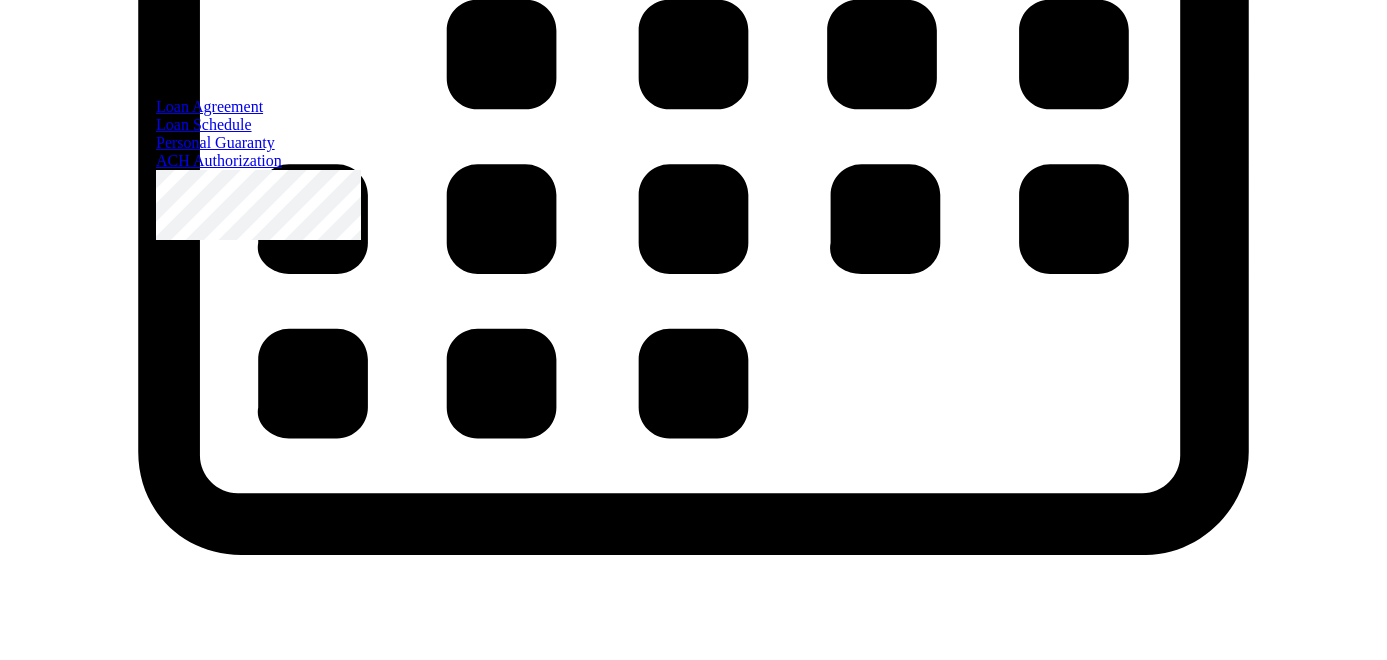 scroll, scrollTop: 5083, scrollLeft: 0, axis: vertical 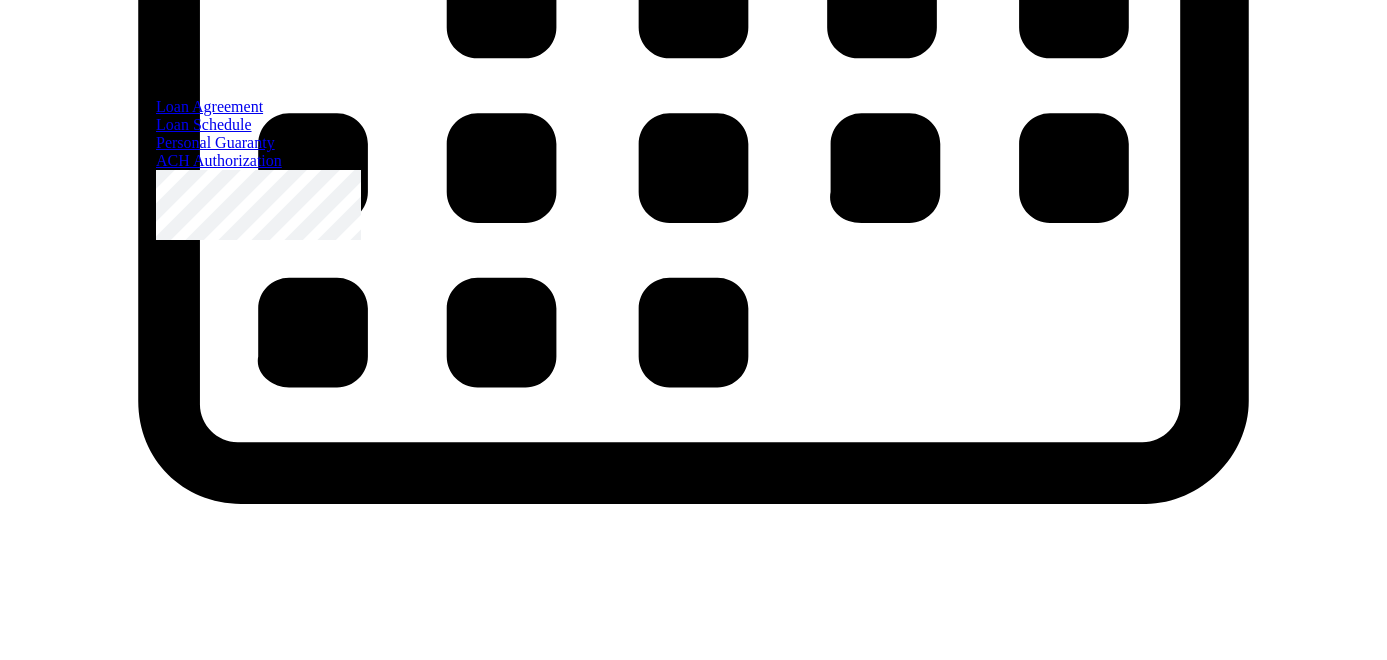 click on "Mark as Read" at bounding box center [57, -645] 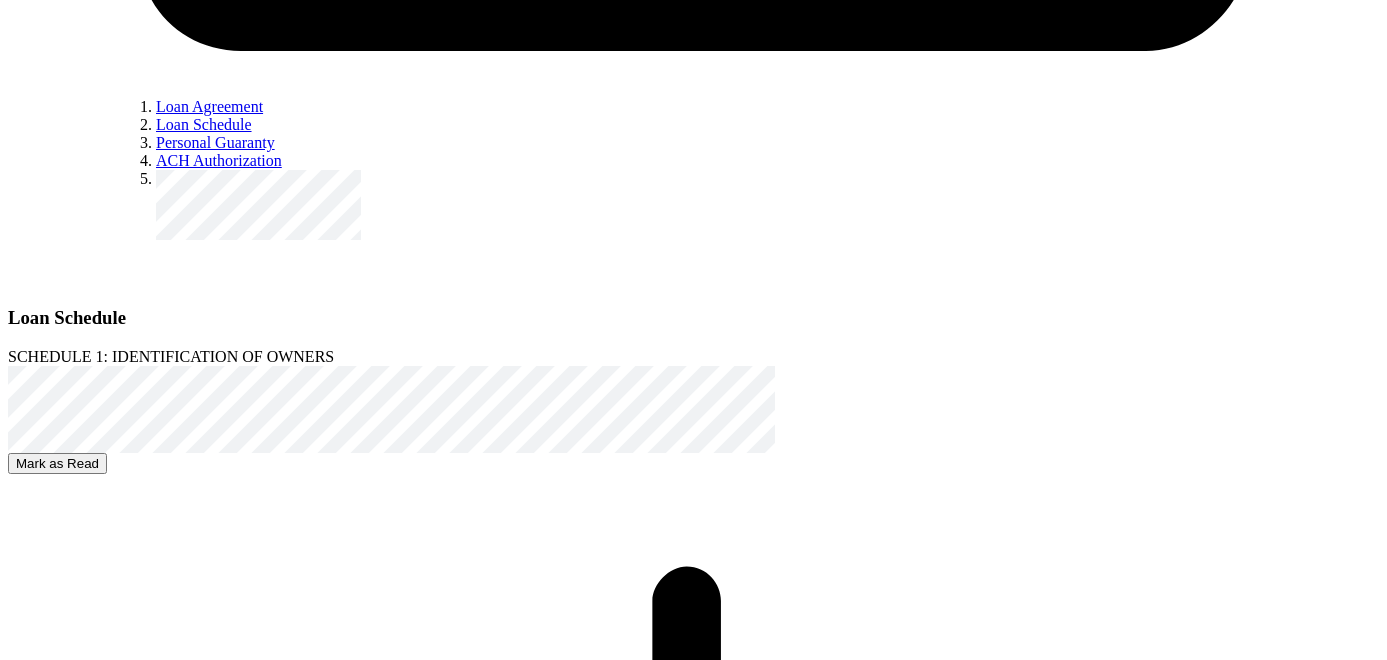 click on "Mark as Read" at bounding box center (57, 463) 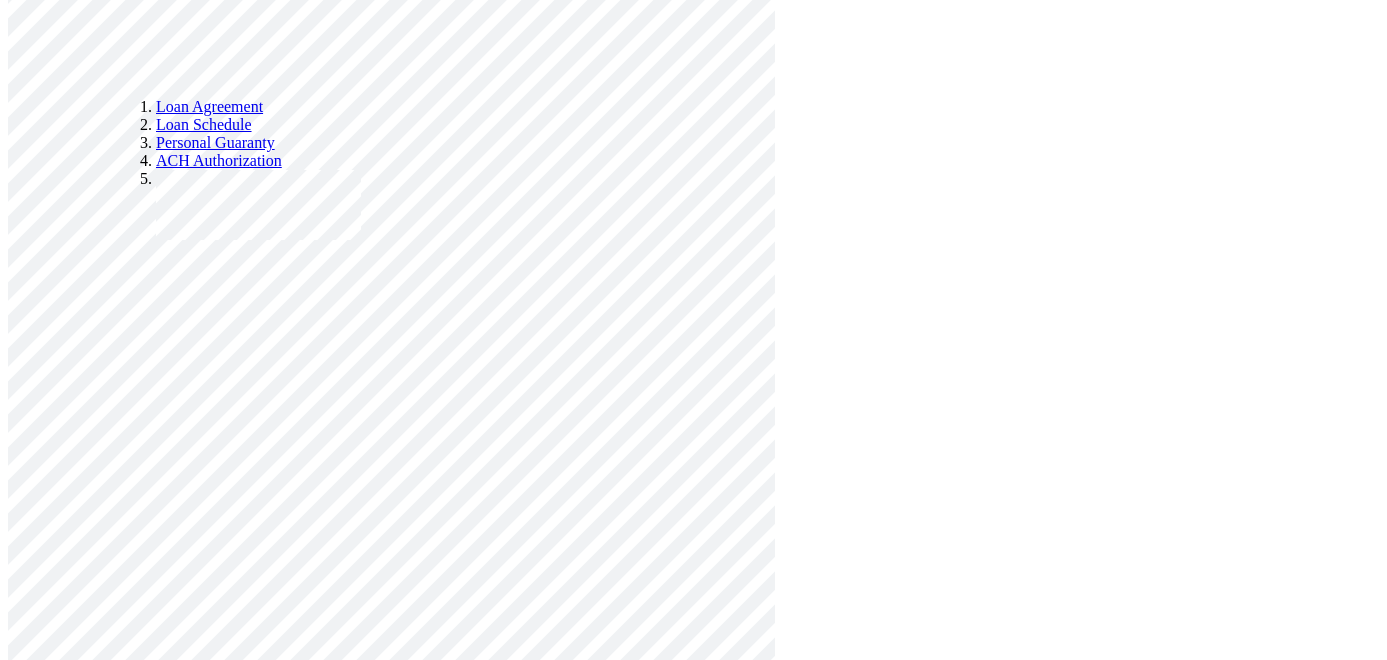 scroll, scrollTop: 8357, scrollLeft: 0, axis: vertical 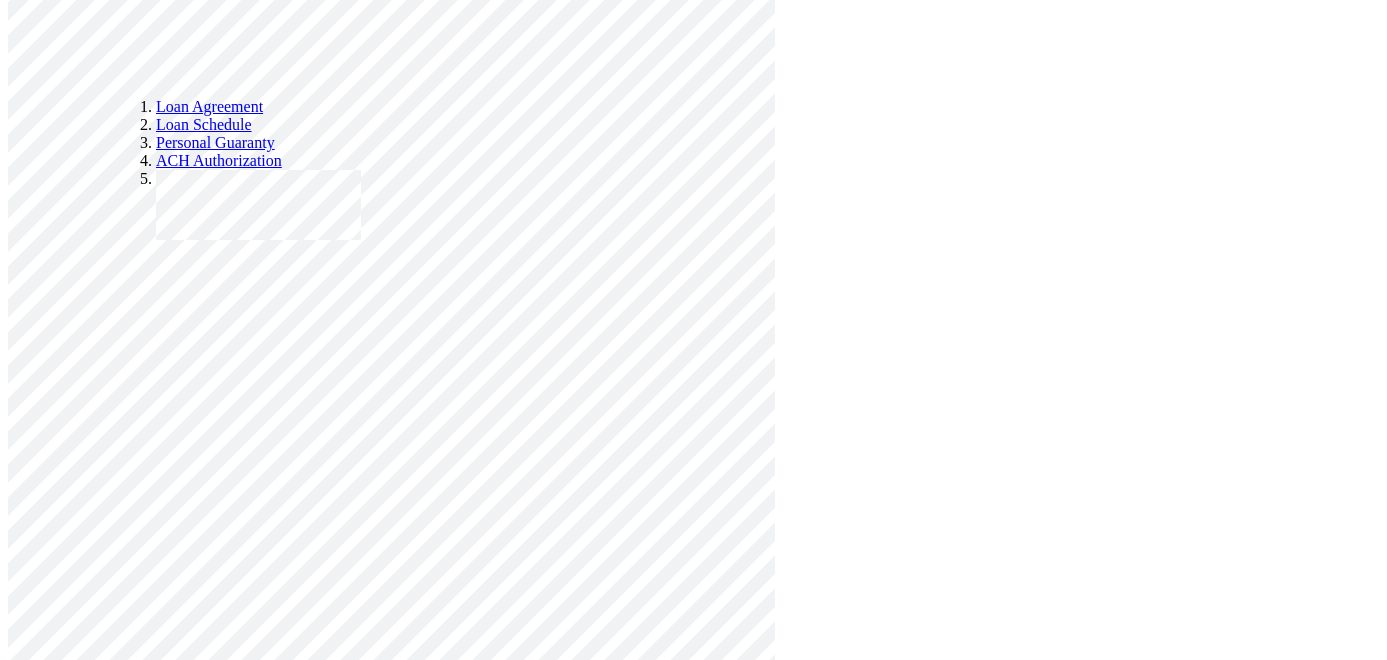 click on "Mark as Read" at bounding box center [57, 1569] 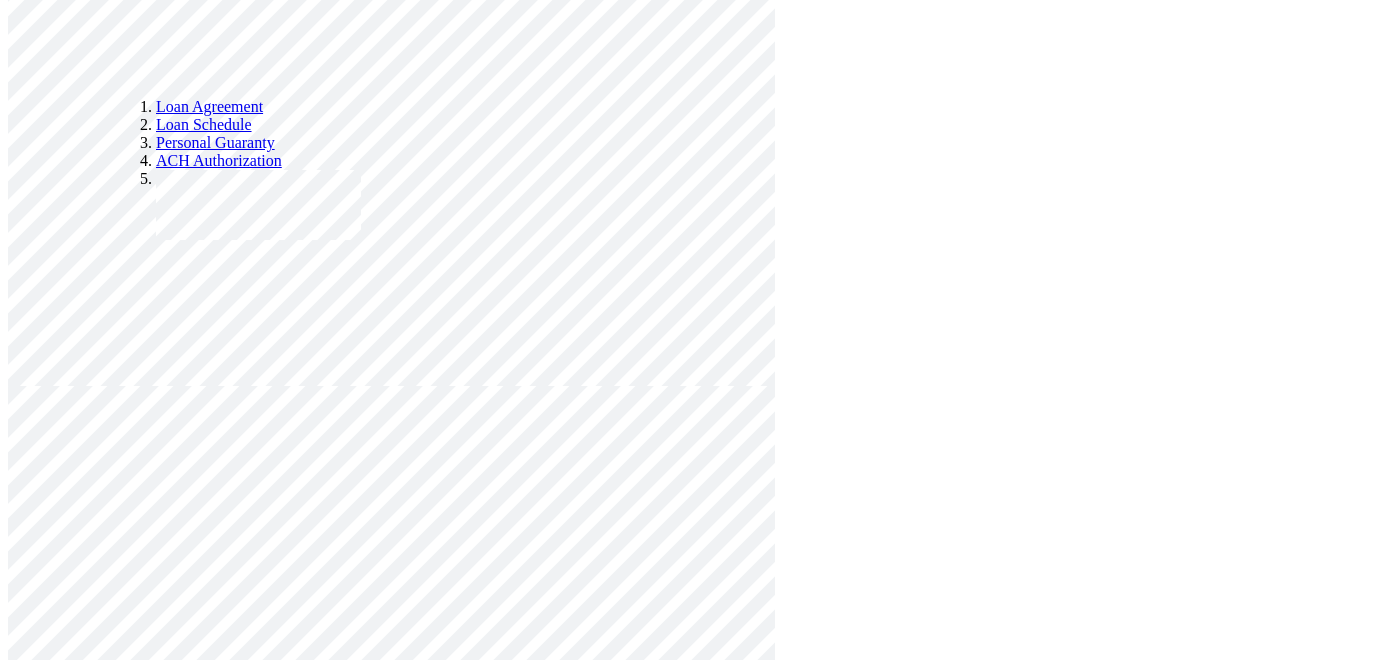 scroll, scrollTop: 9328, scrollLeft: 0, axis: vertical 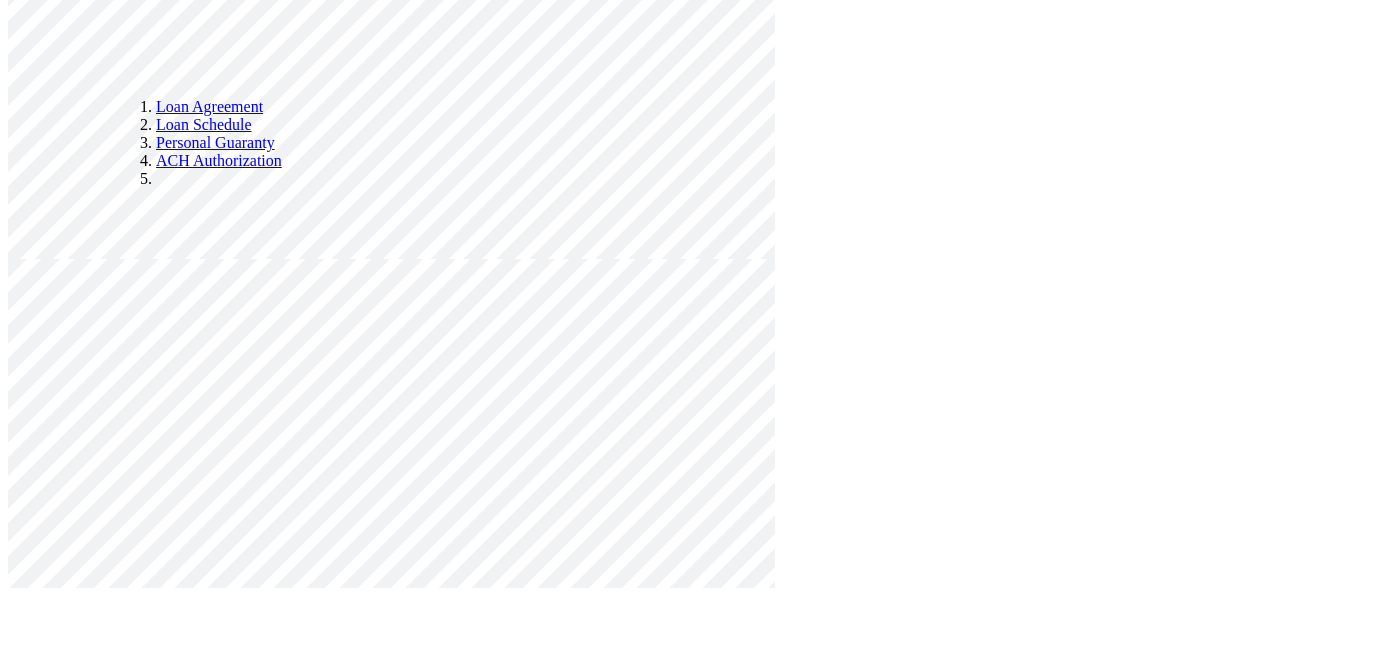 click on "ACH Authorization
[PERSON_NAME] as Read" at bounding box center (693, 1632) 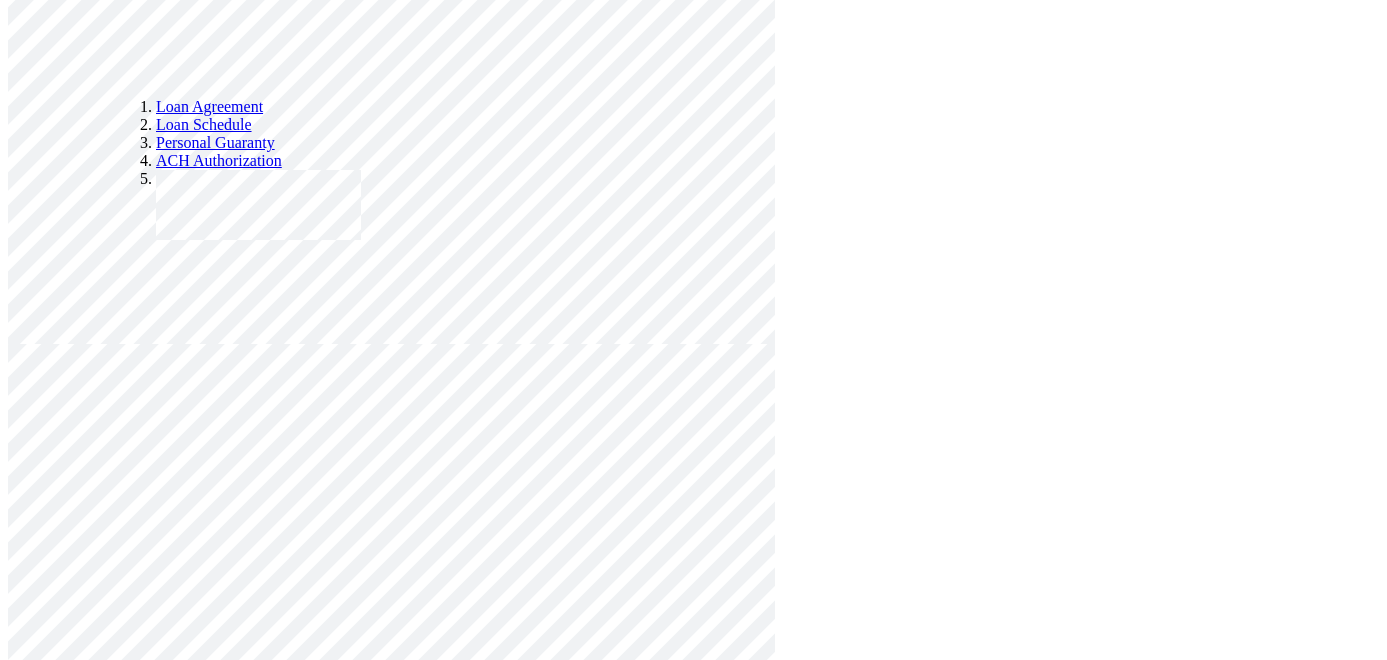 scroll, scrollTop: 9257, scrollLeft: 0, axis: vertical 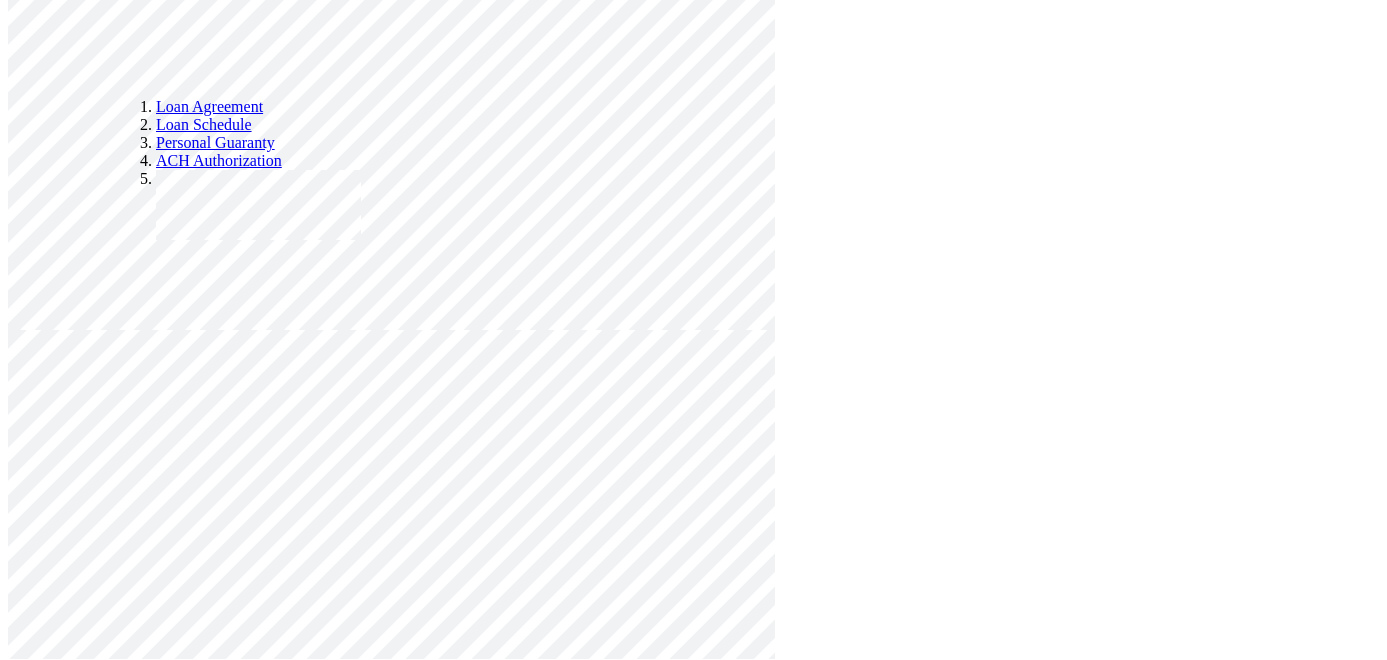 click on "Capture Photo" at bounding box center (59, 7577) 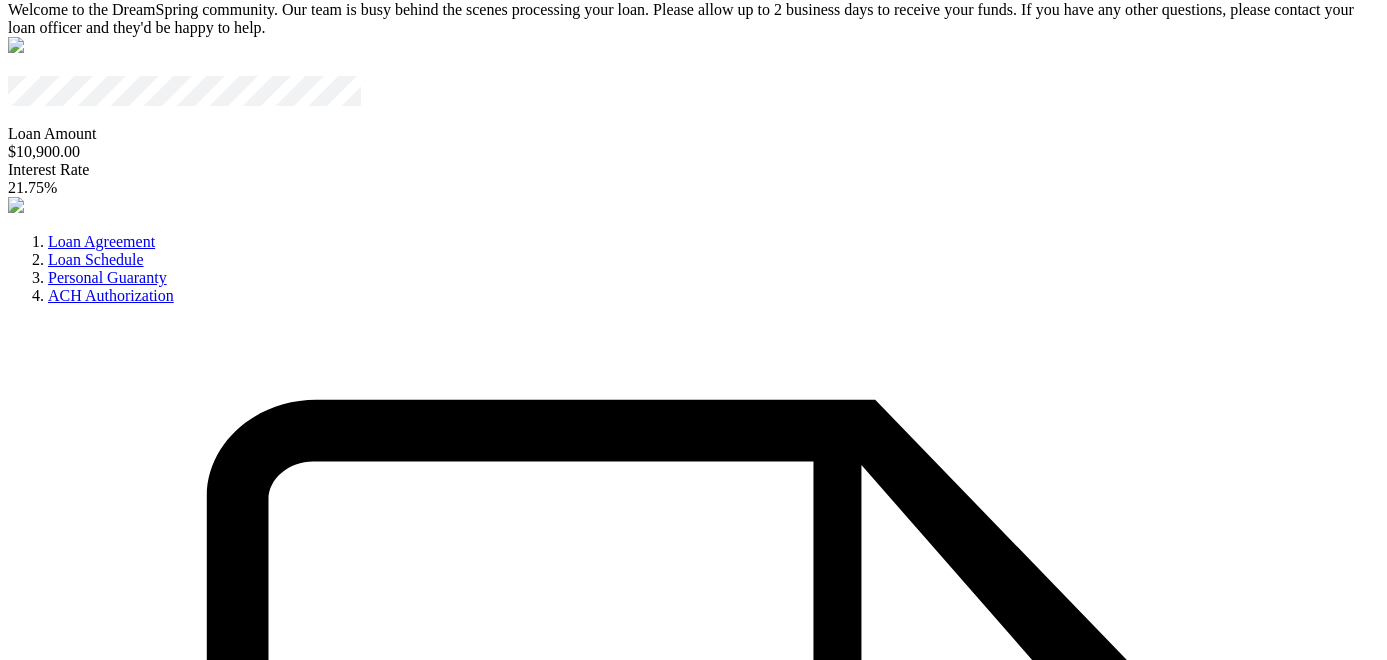 scroll, scrollTop: 0, scrollLeft: 0, axis: both 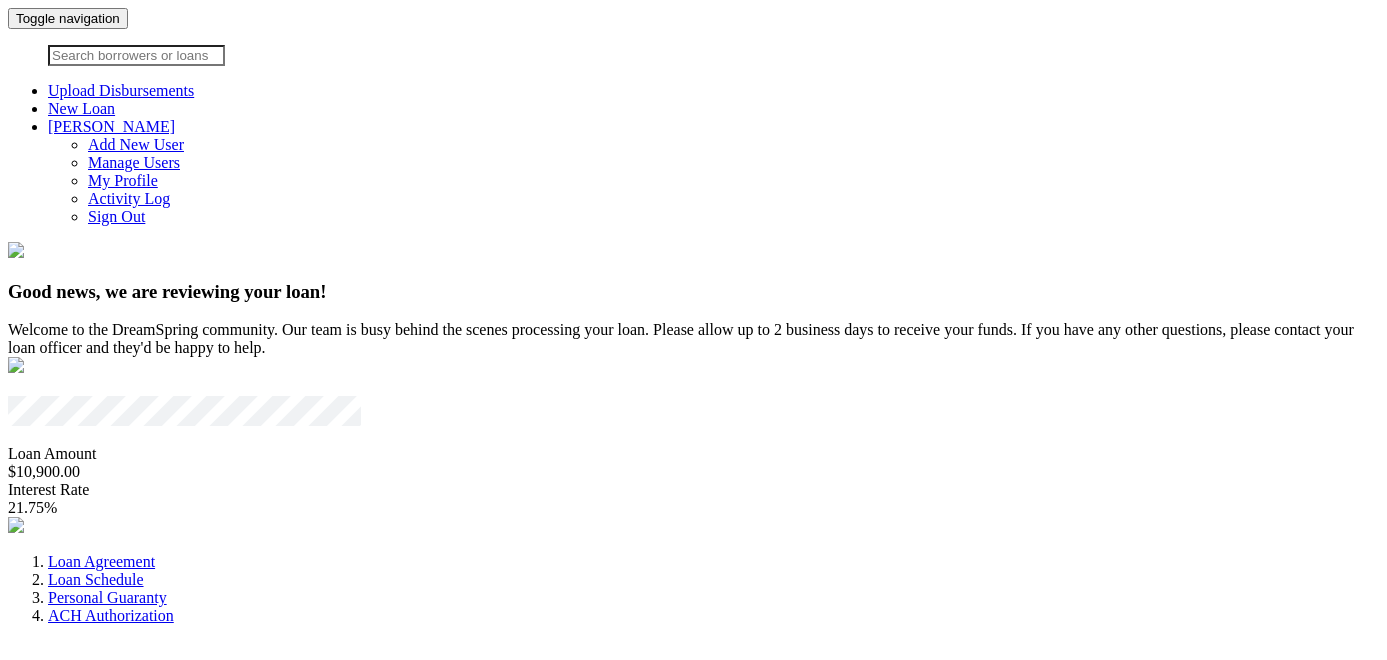 click on "Loan Schedule" at bounding box center (96, 579) 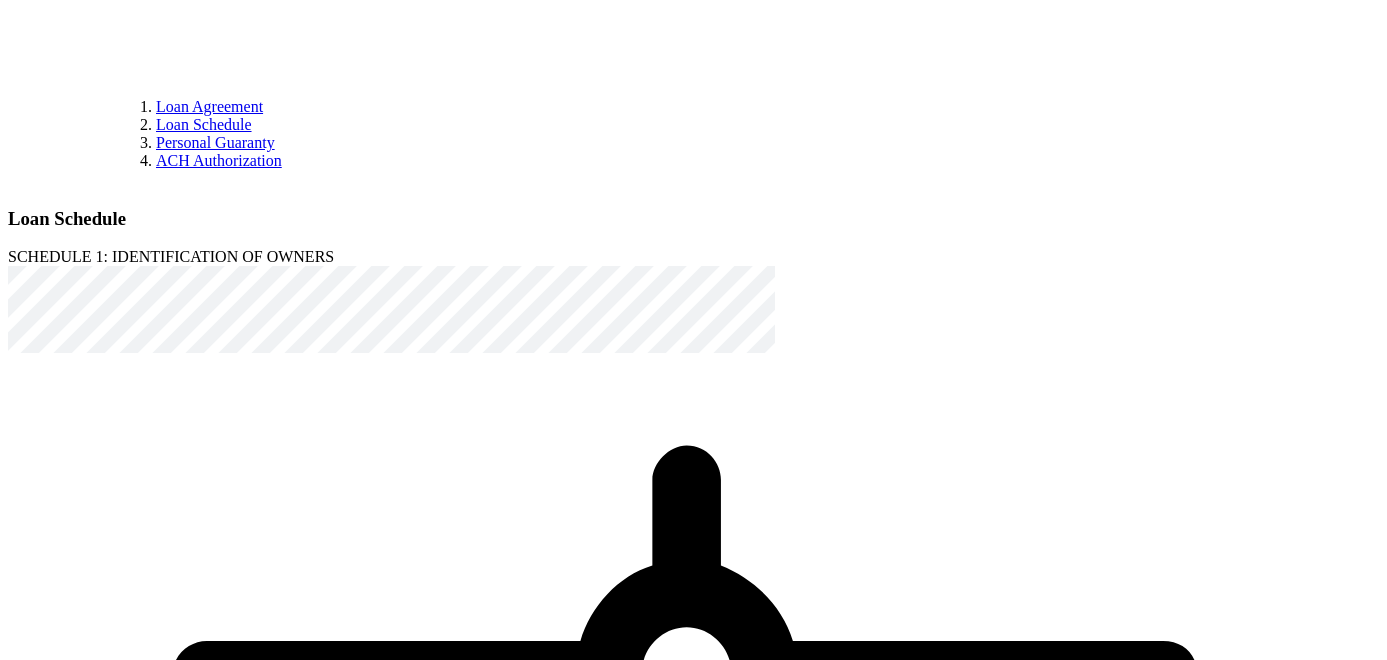 scroll, scrollTop: 5715, scrollLeft: 0, axis: vertical 